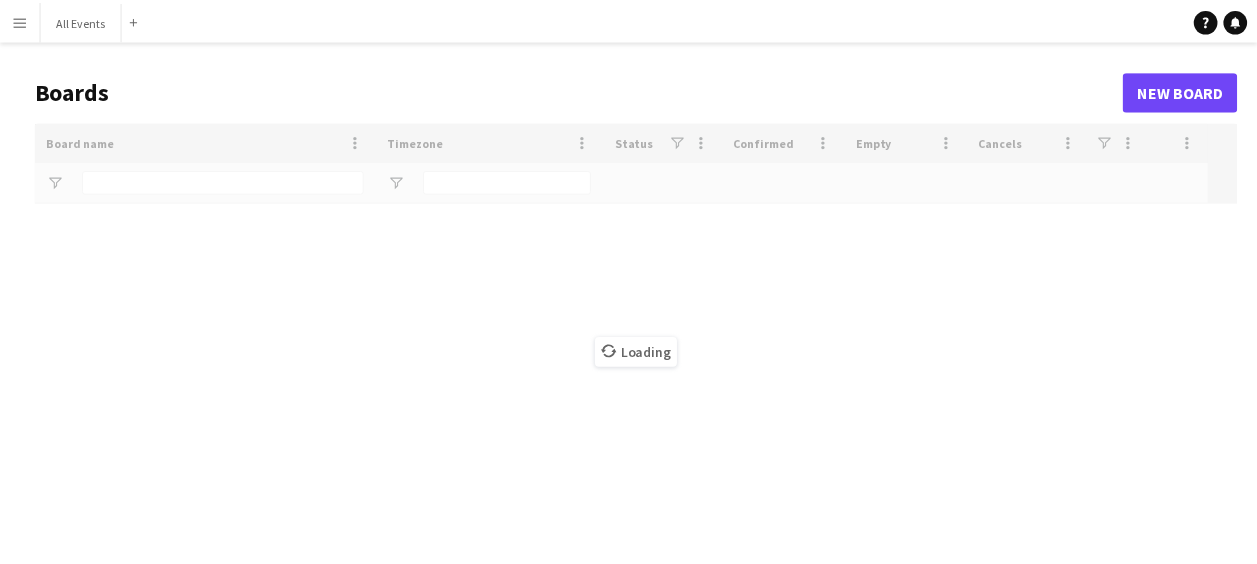 scroll, scrollTop: 0, scrollLeft: 0, axis: both 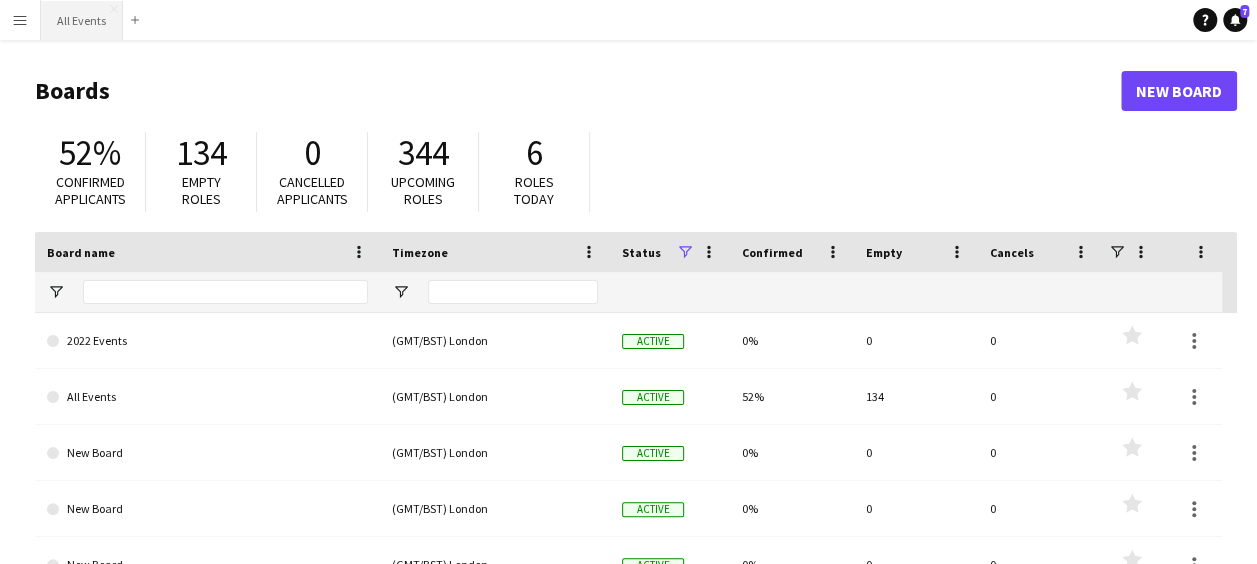 click on "All Events
Close" at bounding box center (82, 20) 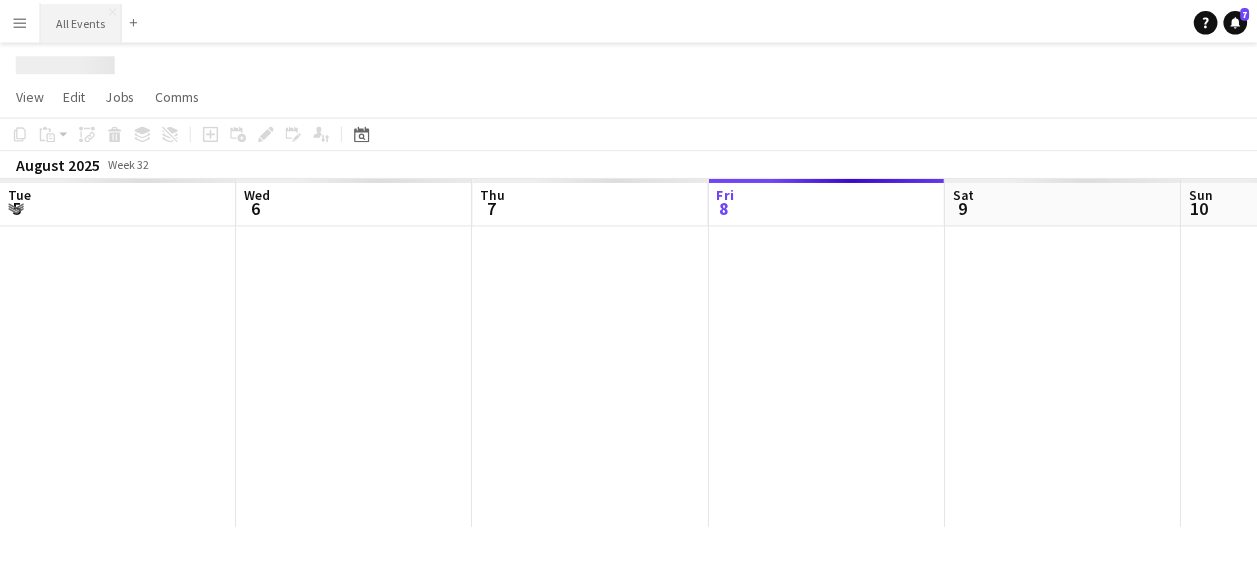 scroll, scrollTop: 0, scrollLeft: 478, axis: horizontal 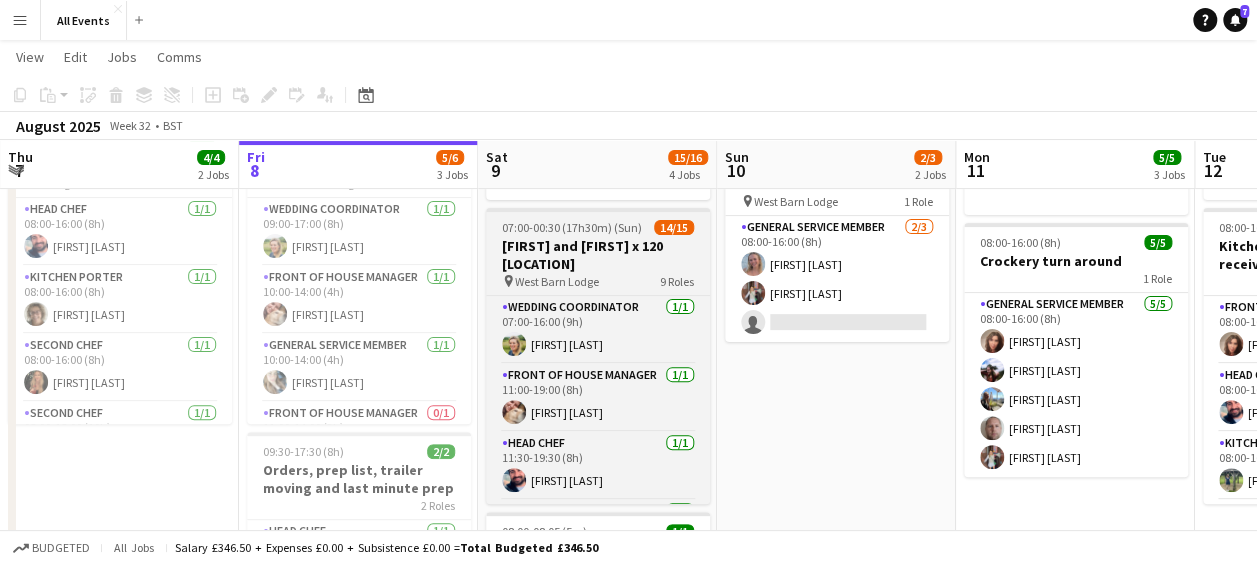 click on "07:00-00:30 (17h30m) (Sun)" at bounding box center [572, 227] 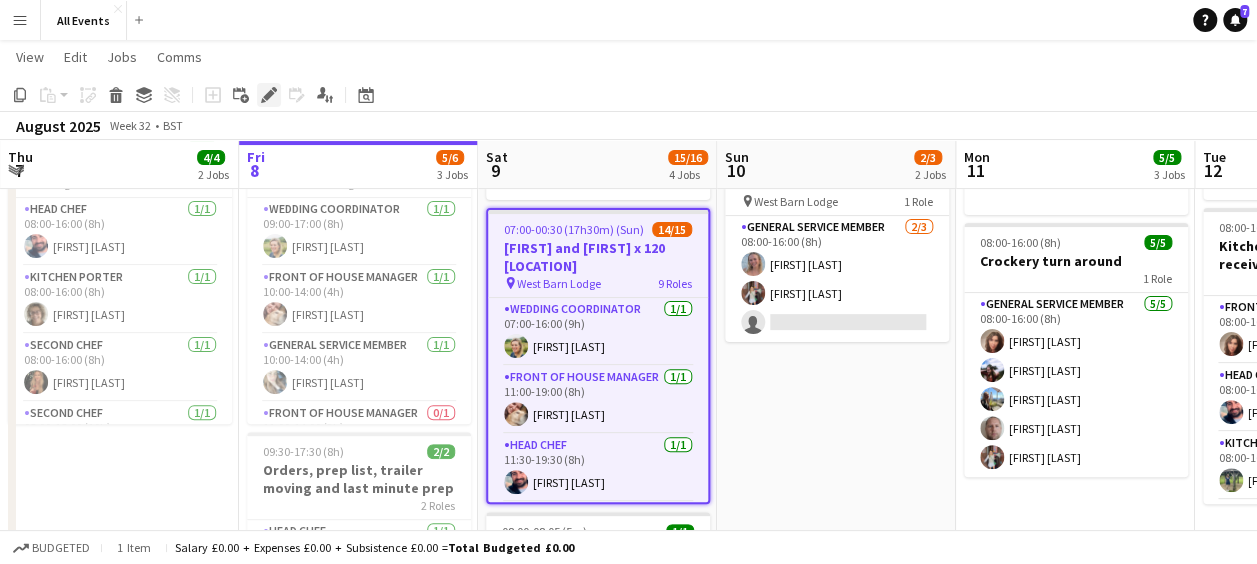 click 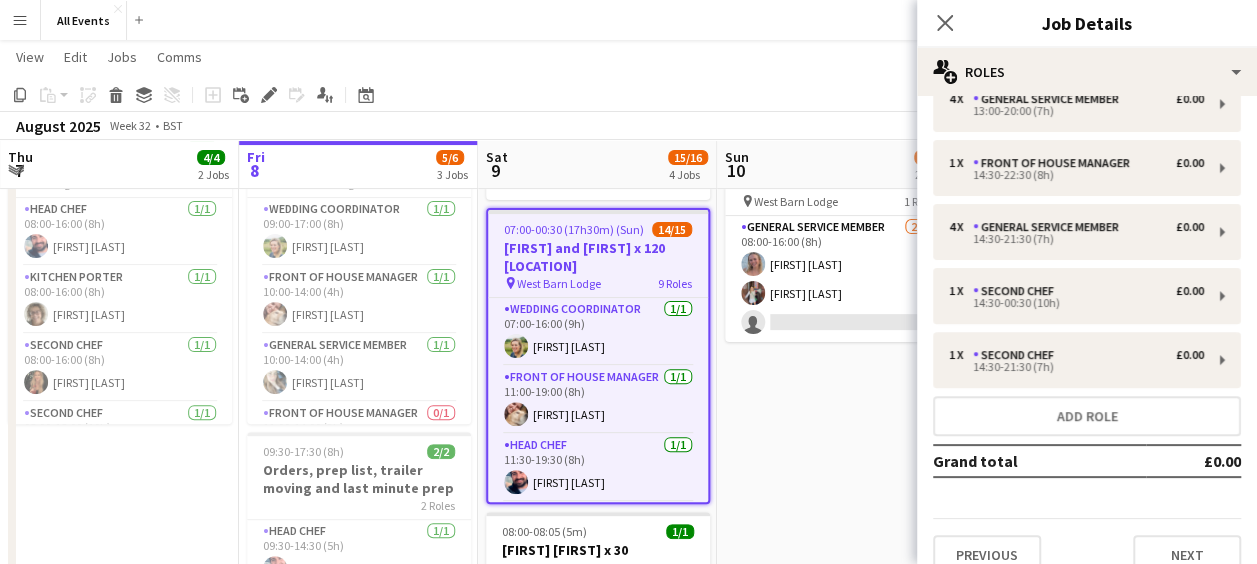 scroll, scrollTop: 318, scrollLeft: 0, axis: vertical 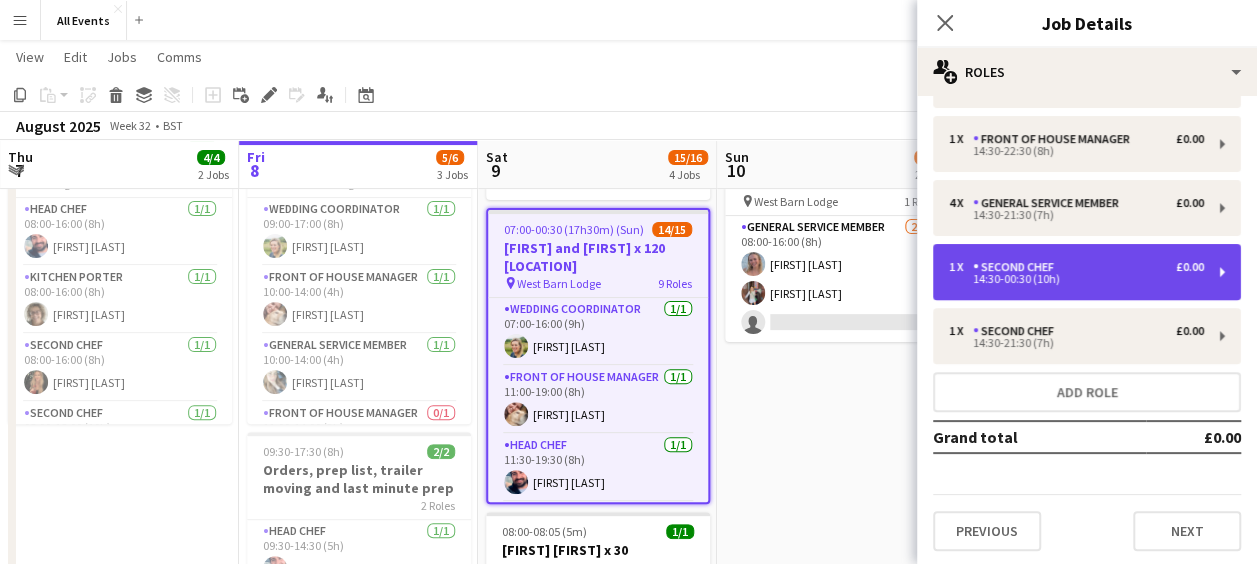 click on "14:30-00:30 (10h)" at bounding box center (1076, 279) 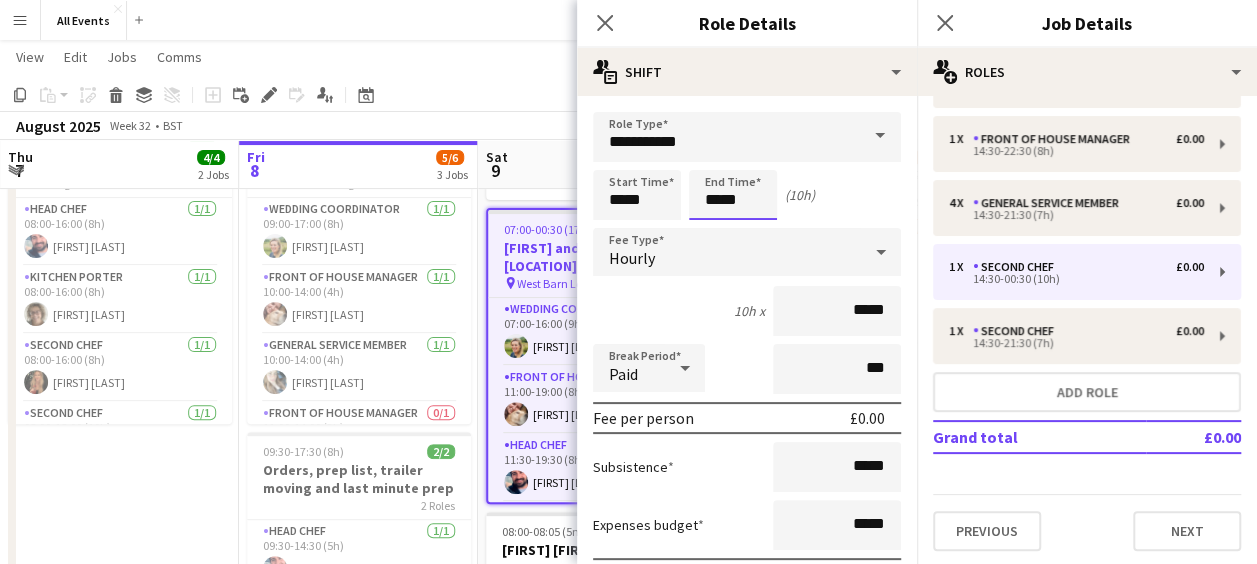 click on "*****" at bounding box center (733, 195) 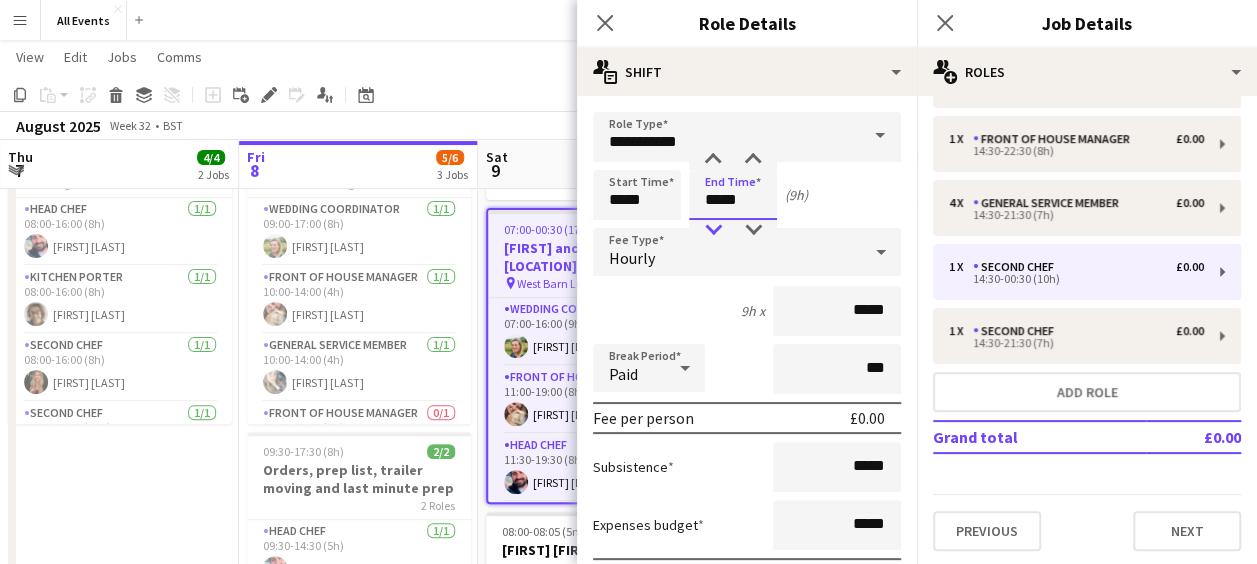 click at bounding box center (713, 230) 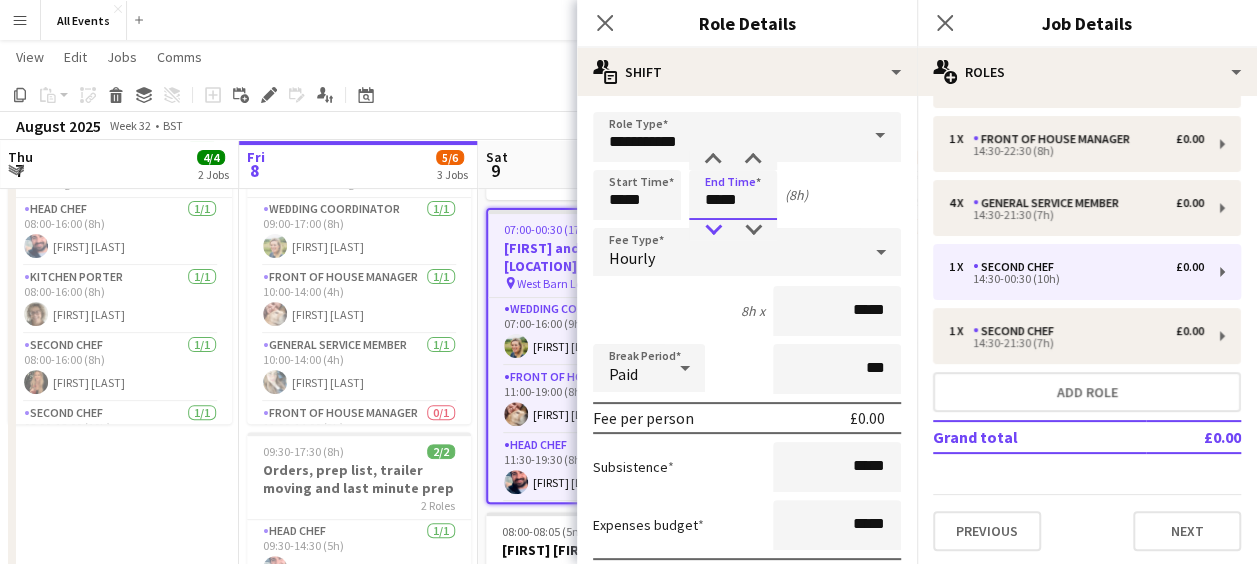 click at bounding box center (713, 230) 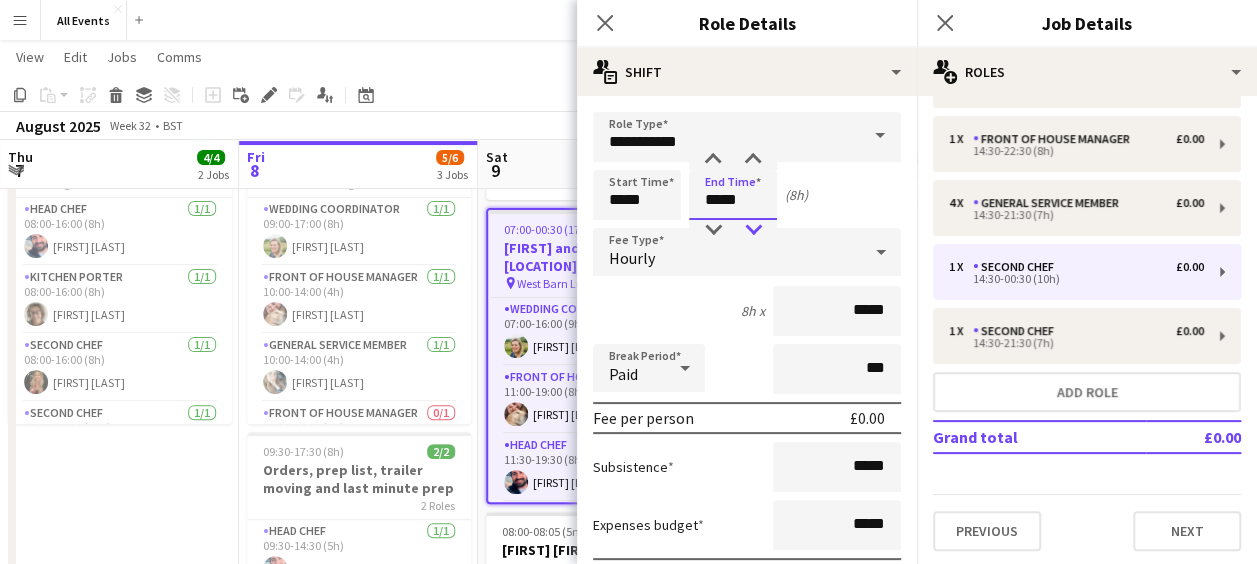 click at bounding box center [753, 230] 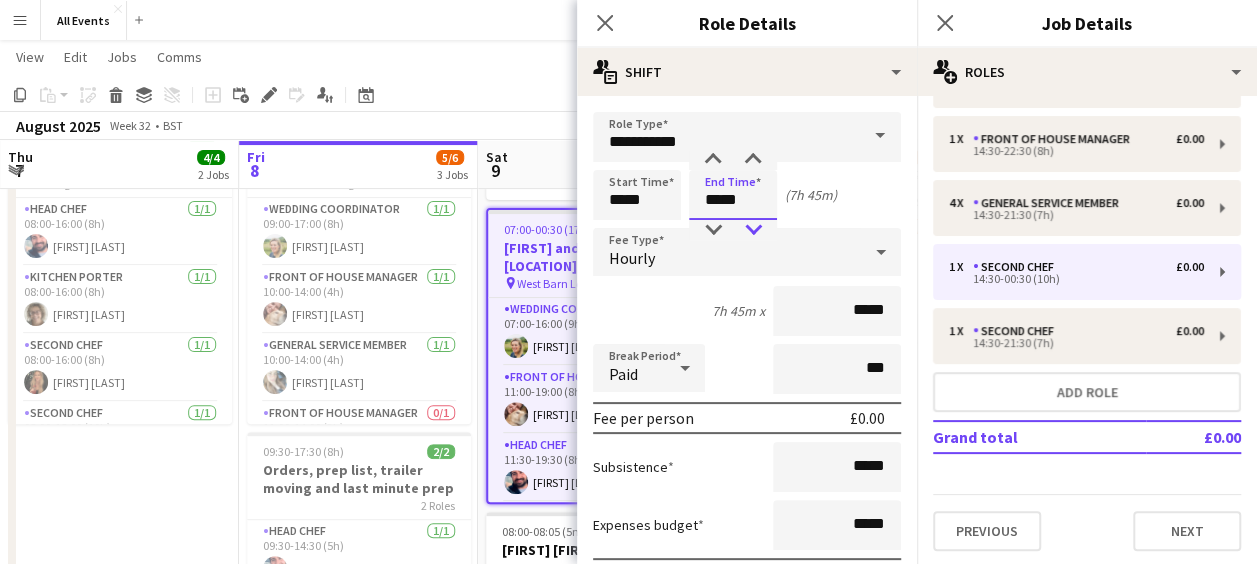 type on "*****" 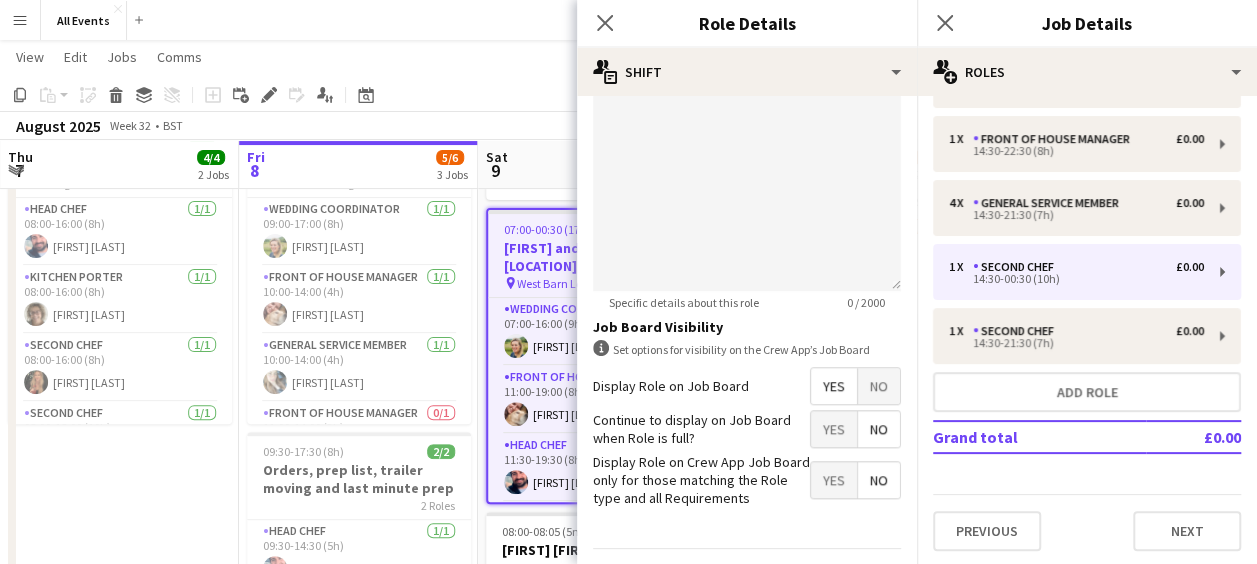 scroll, scrollTop: 789, scrollLeft: 0, axis: vertical 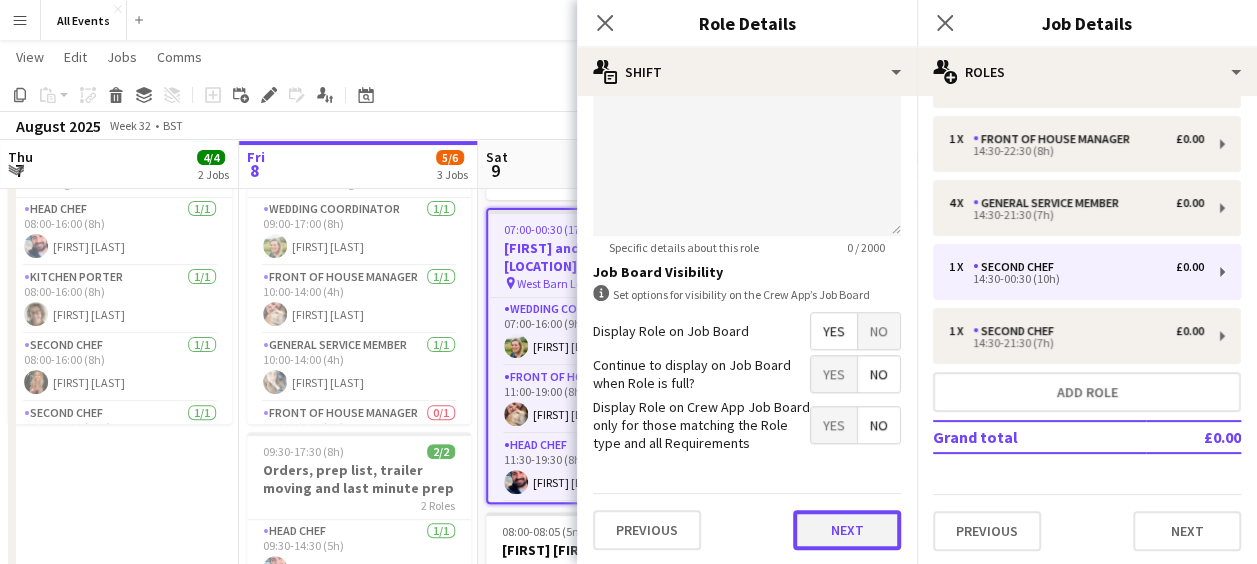 click on "Next" at bounding box center (847, 530) 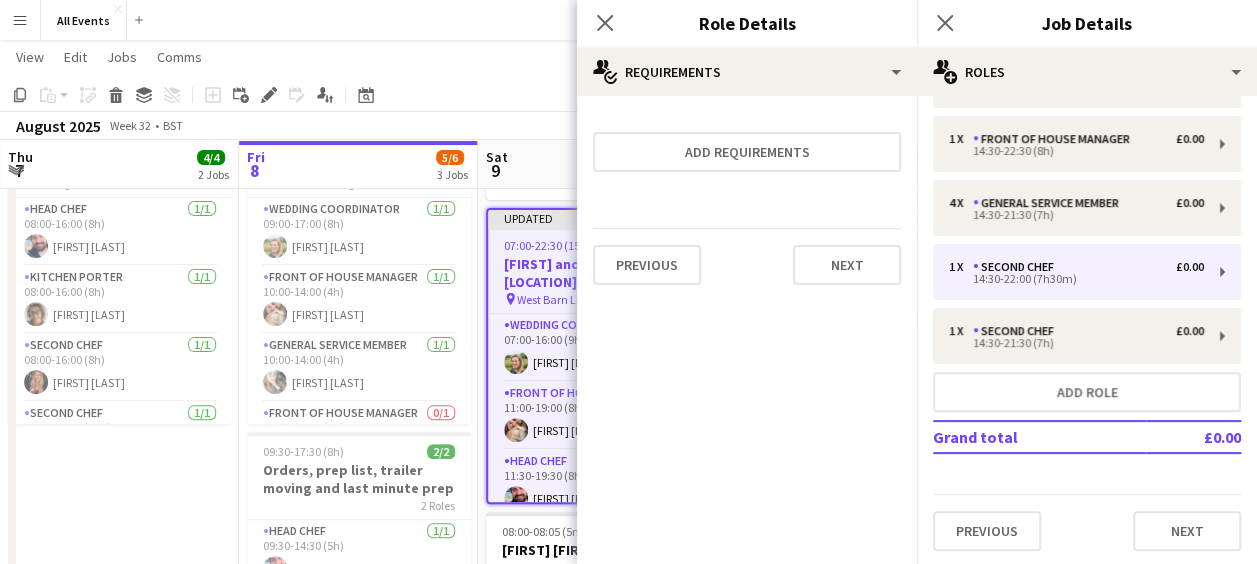 scroll, scrollTop: 0, scrollLeft: 0, axis: both 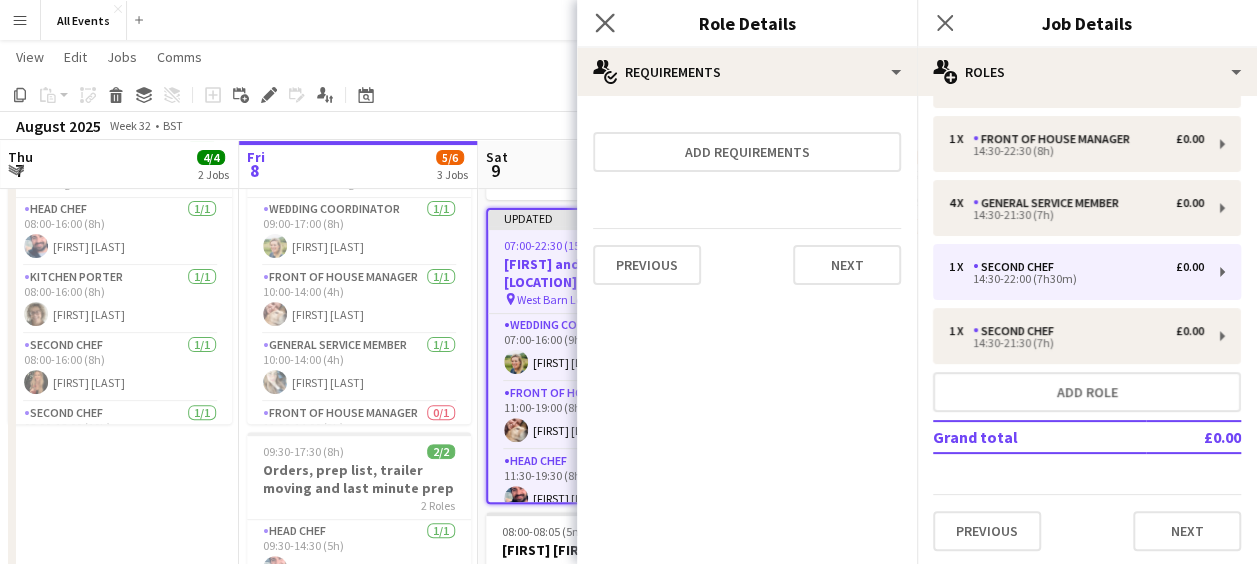 click on "Close pop-in" 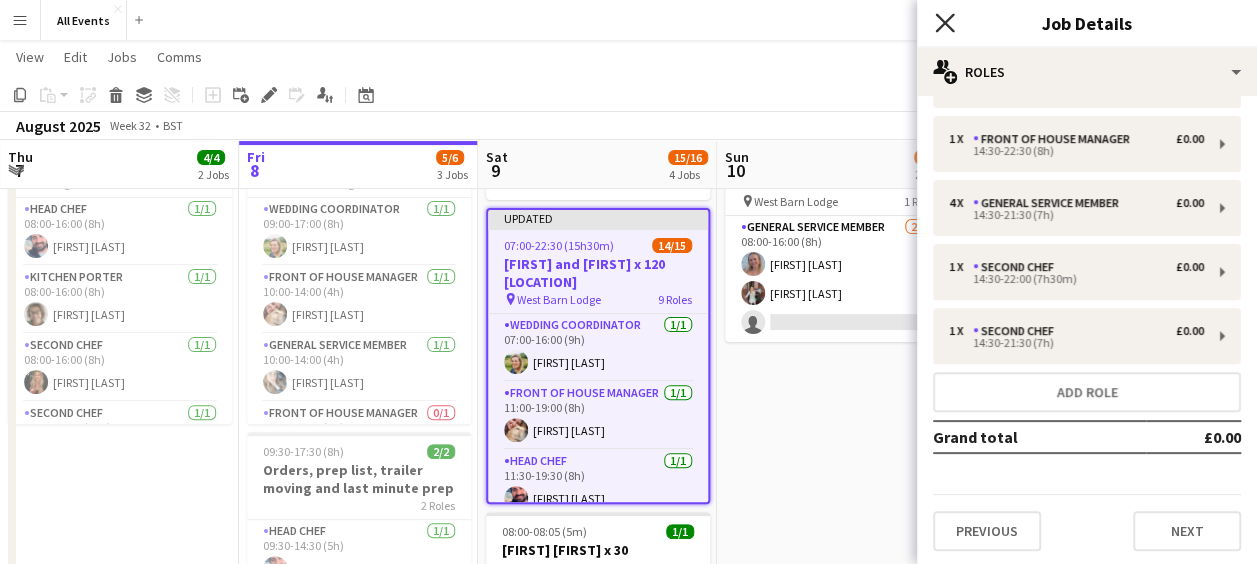 click on "Close pop-in" 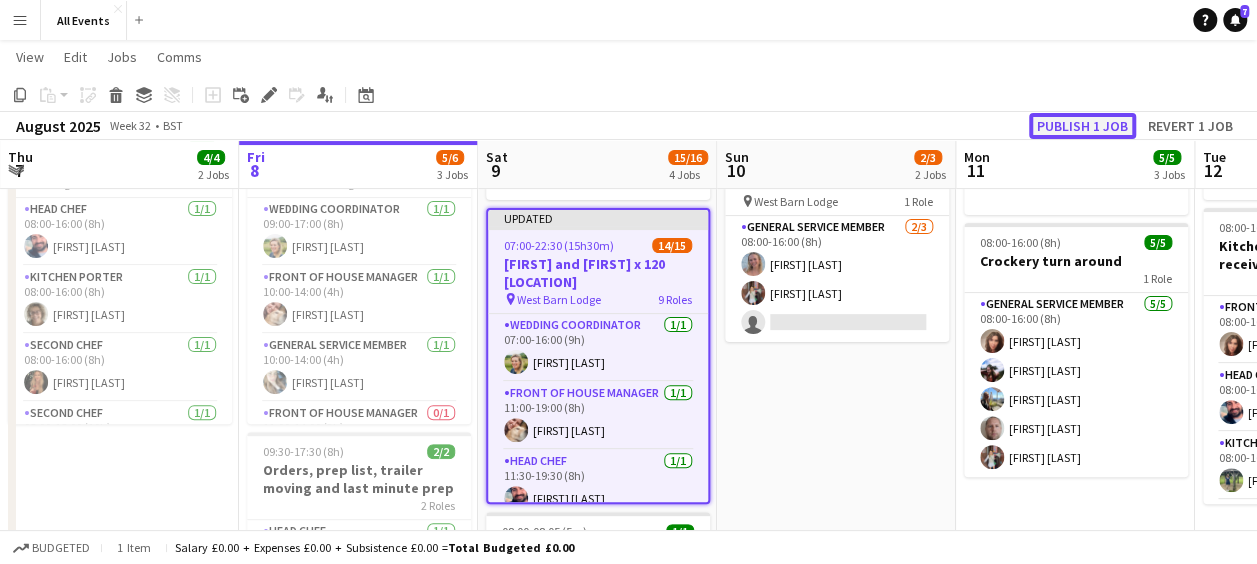 click on "Publish 1 job" 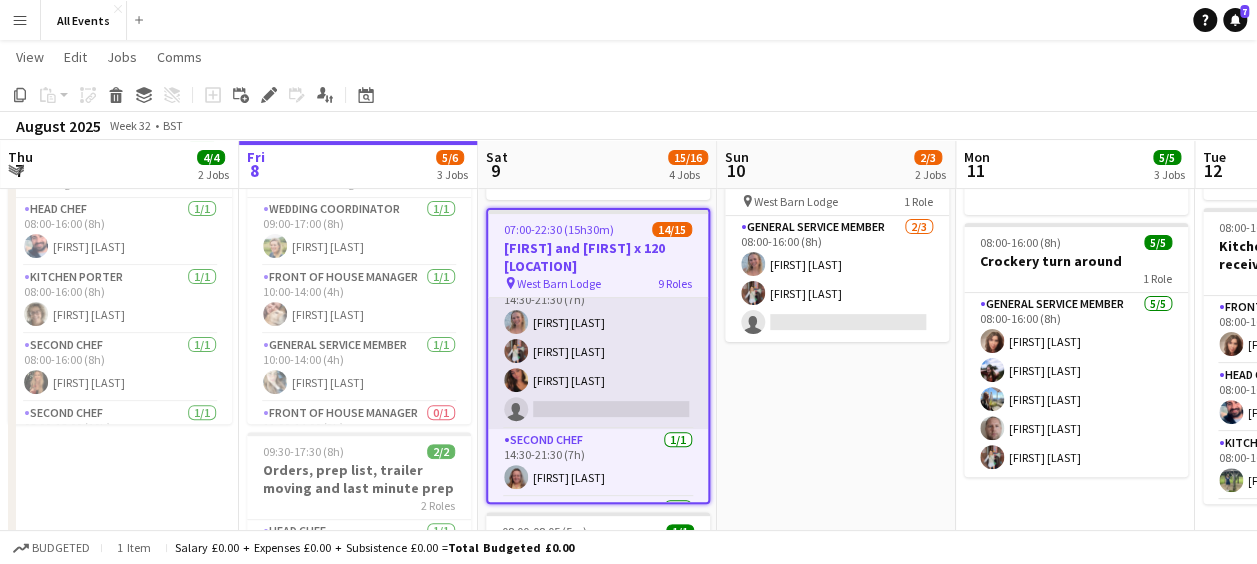 scroll, scrollTop: 452, scrollLeft: 0, axis: vertical 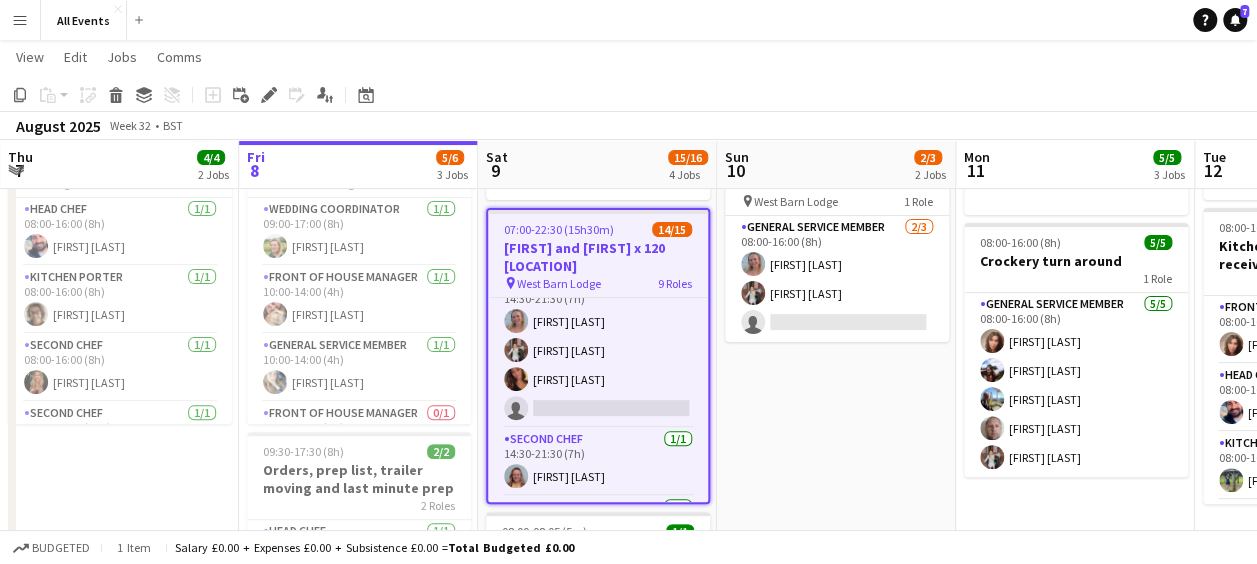 click on "Summer holidays      08:00-16:00 (8h)    2/3   Unit and site clean down - WBL
pin
[LOCATION]    1 Role   General service member   2/3   08:00-16:00 (8h)
[FIRST] [LAST] [FIRST] [LAST]
single-neutral-actions" at bounding box center (836, 409) 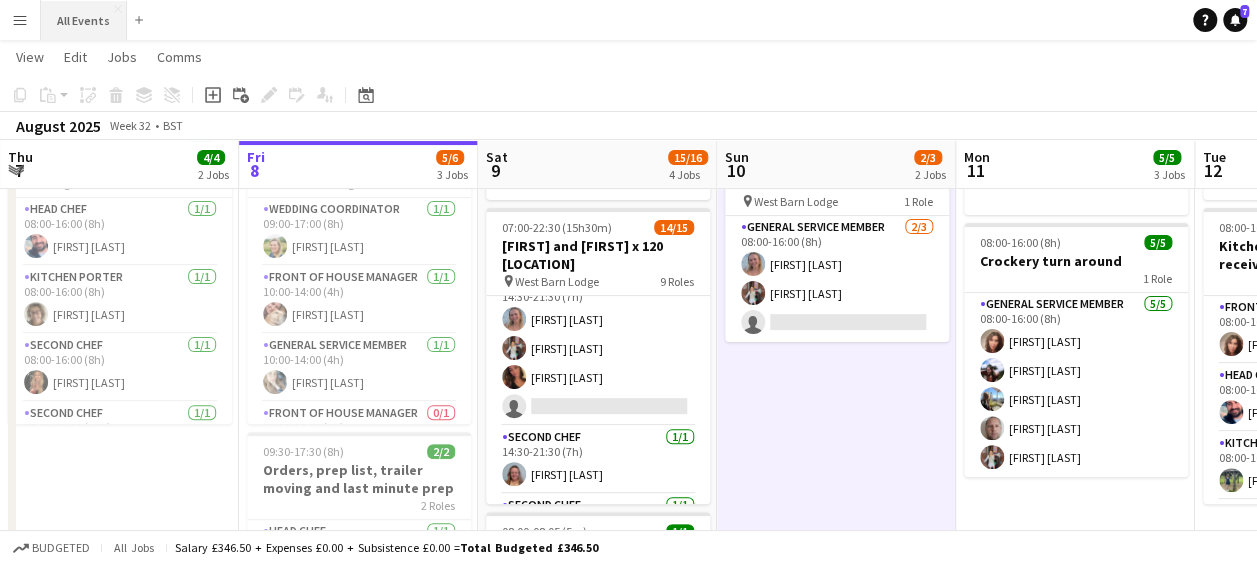 click on "All Events
Close" at bounding box center (84, 20) 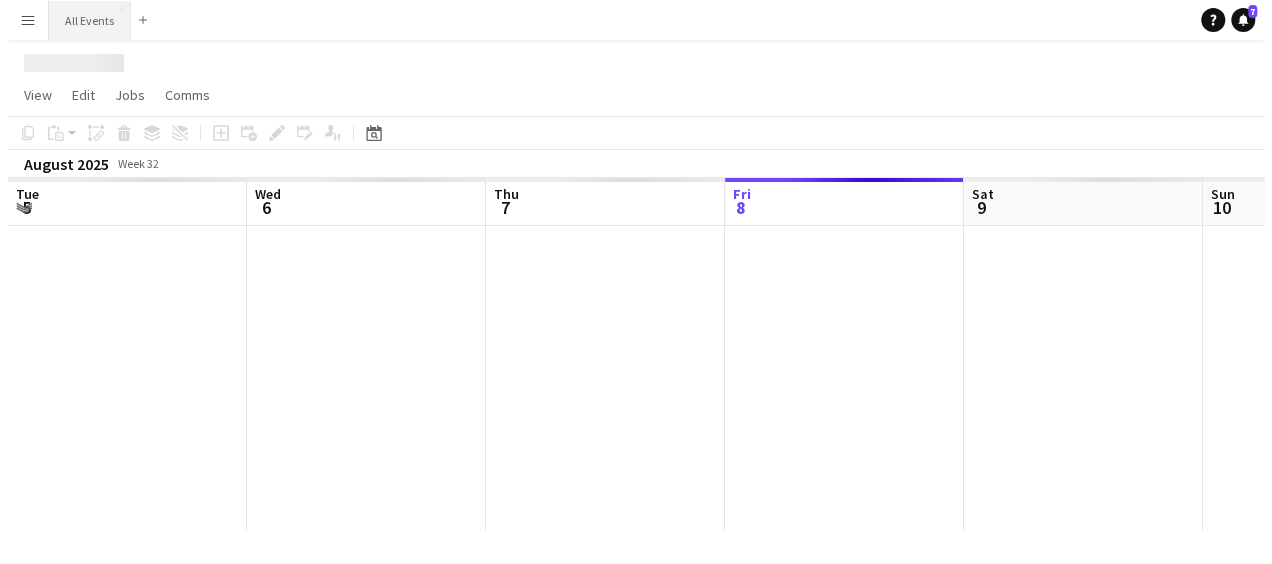 scroll, scrollTop: 0, scrollLeft: 0, axis: both 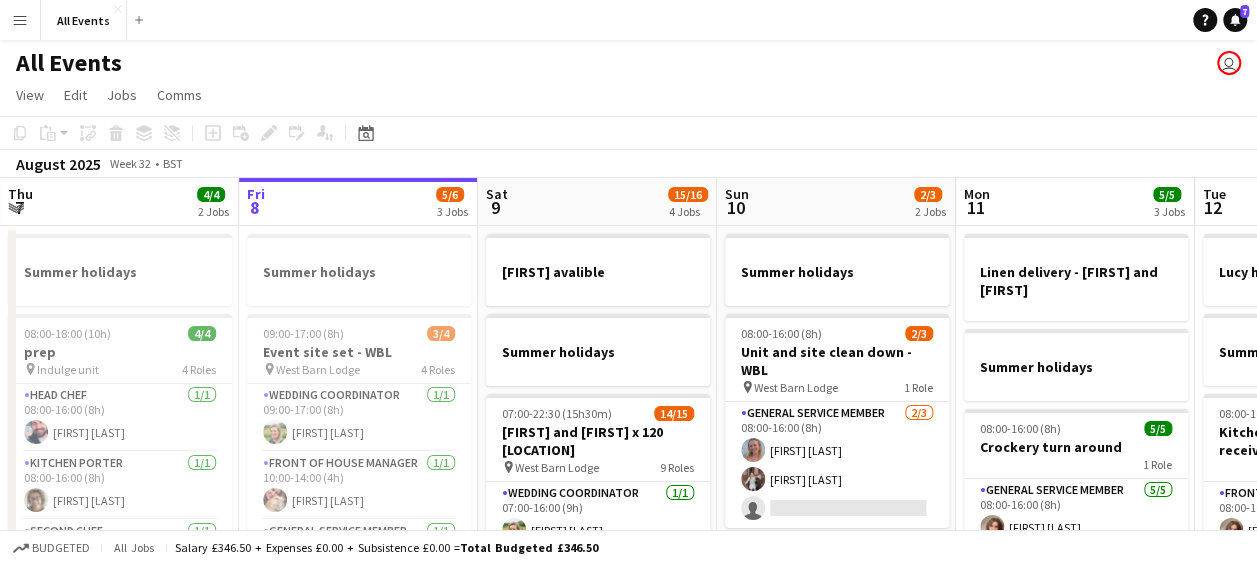 click on "Menu" at bounding box center (20, 20) 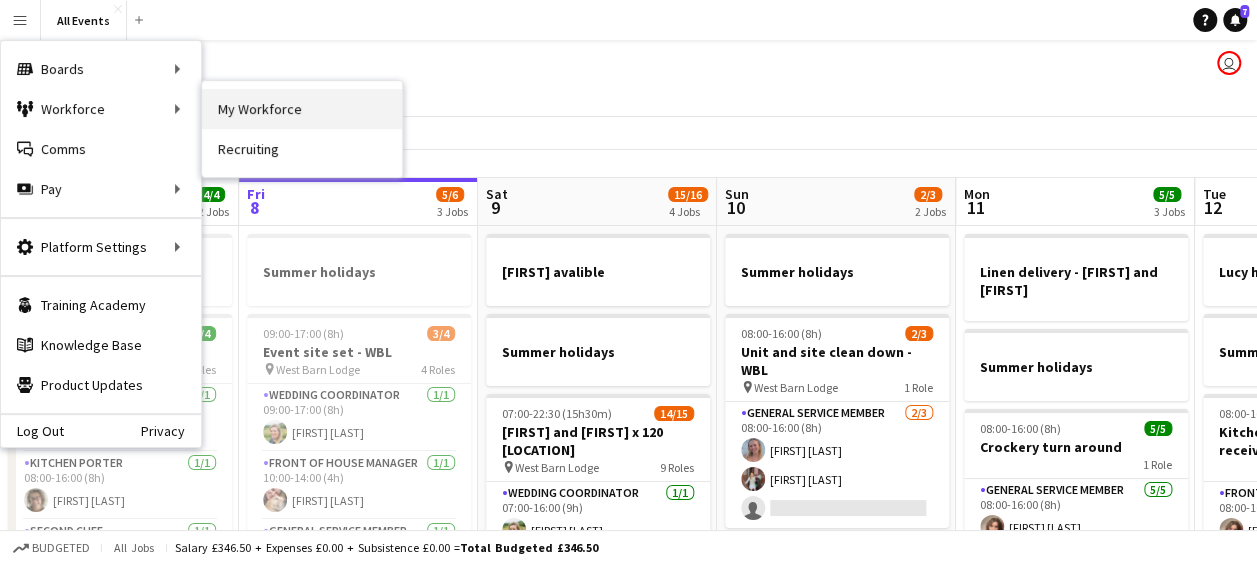 click on "My Workforce" at bounding box center (302, 109) 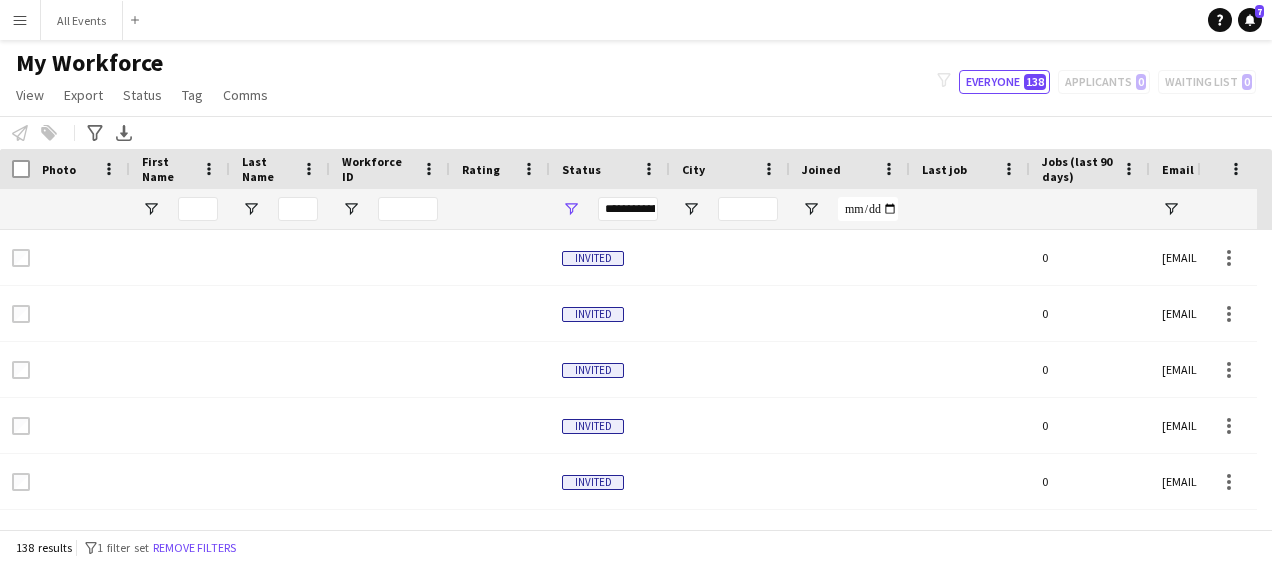 scroll, scrollTop: 26, scrollLeft: 0, axis: vertical 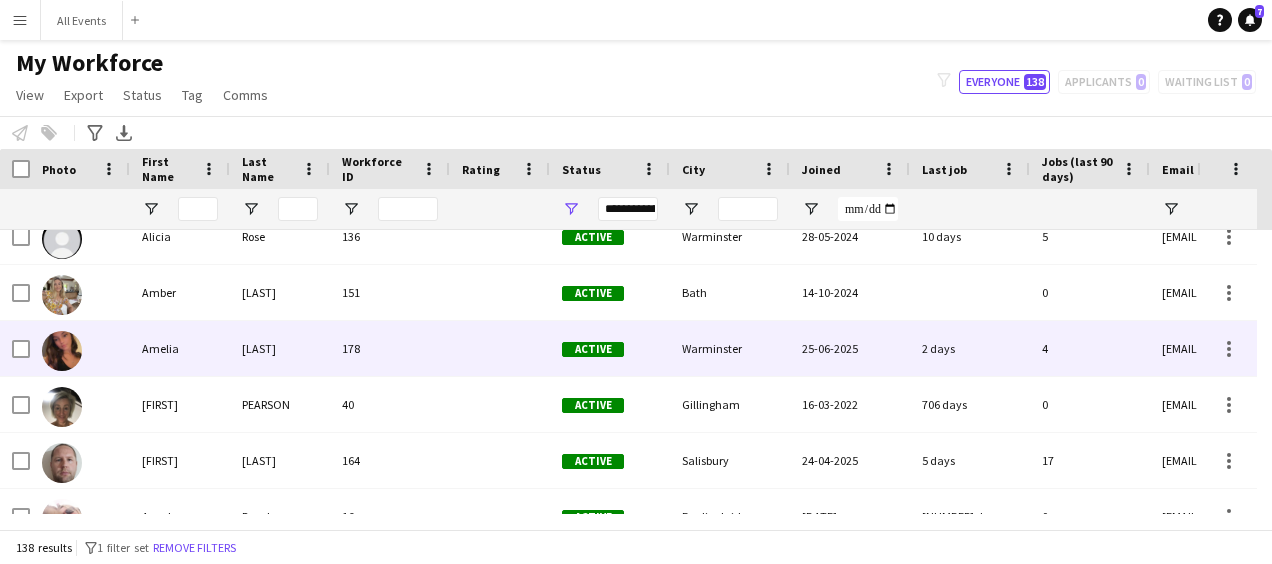 click on "Amelia" at bounding box center (180, 348) 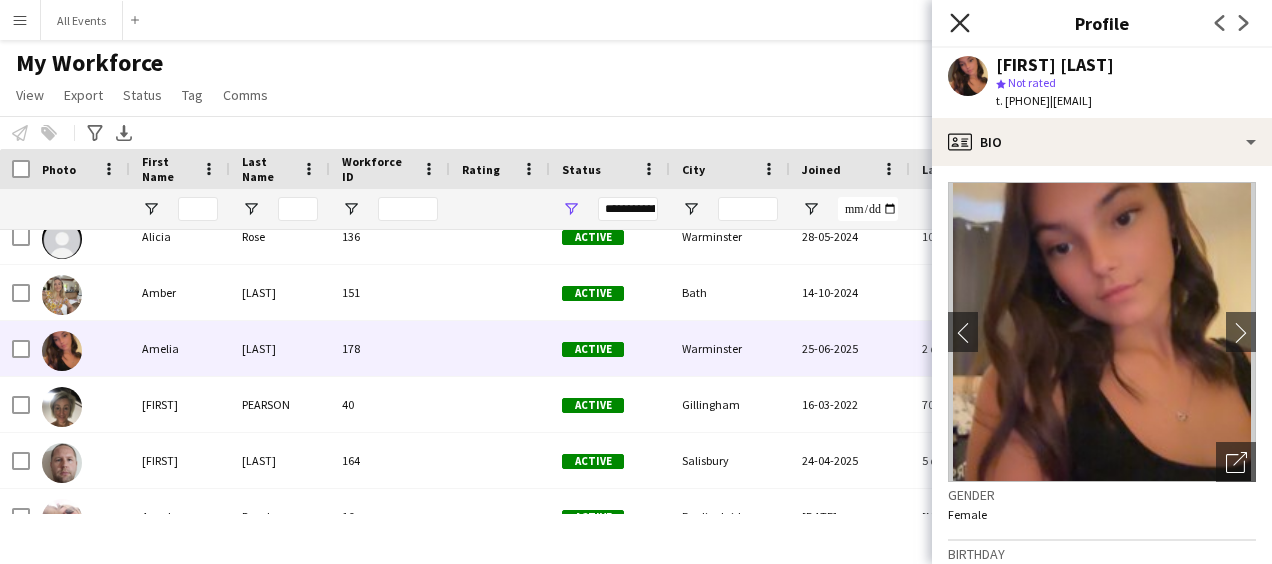 click 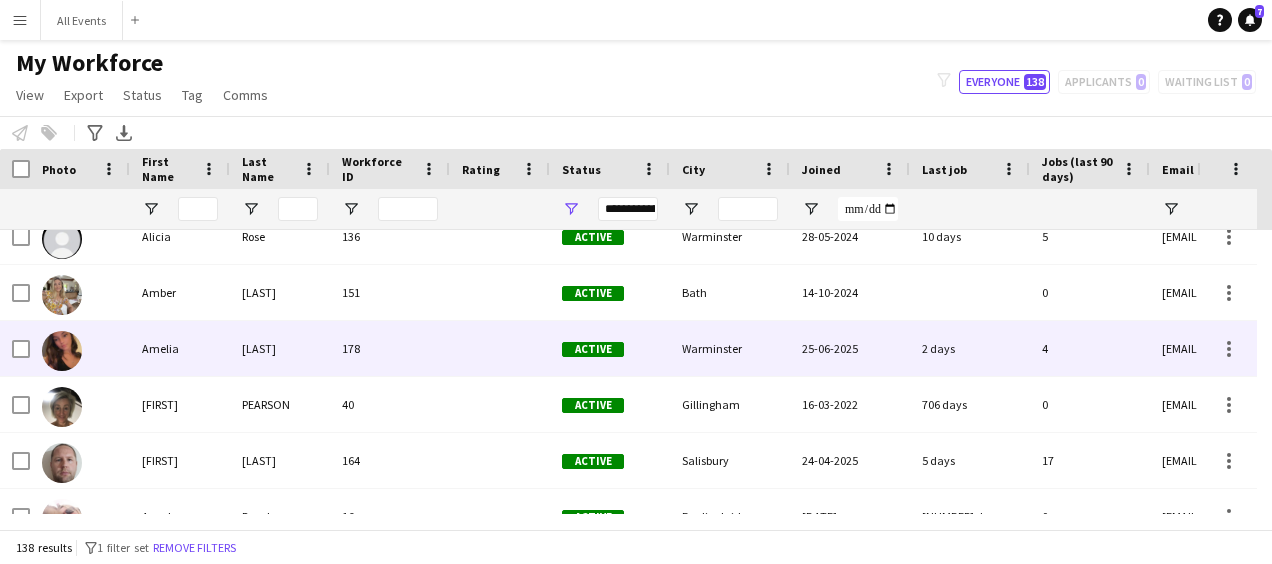 click on "4" at bounding box center (1090, 348) 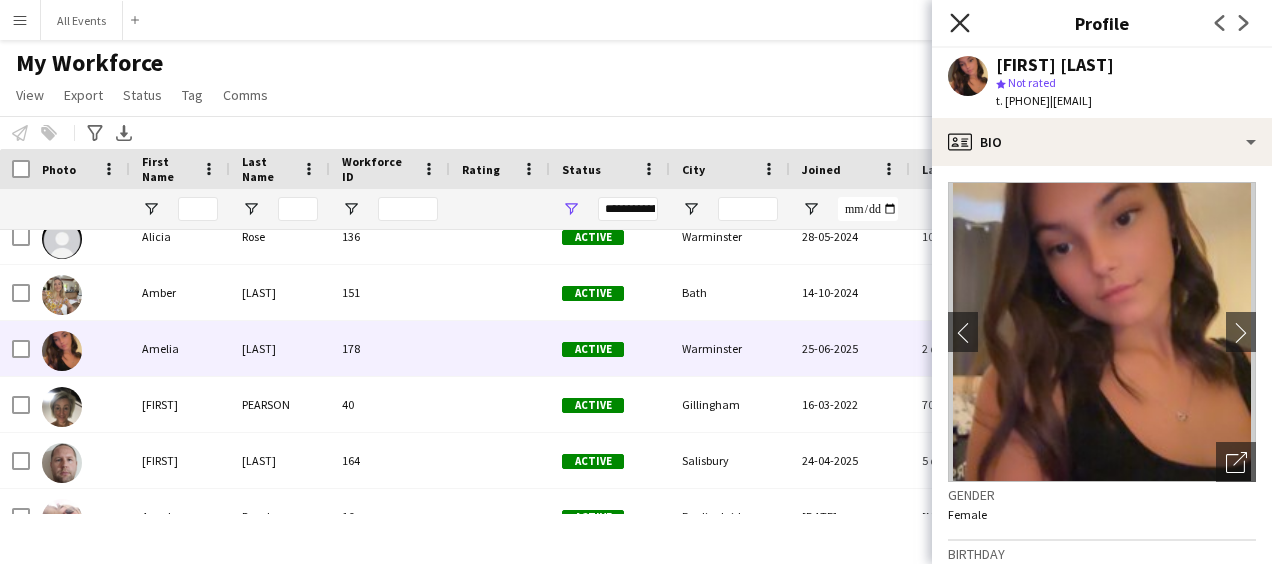 click on "Close pop-in" 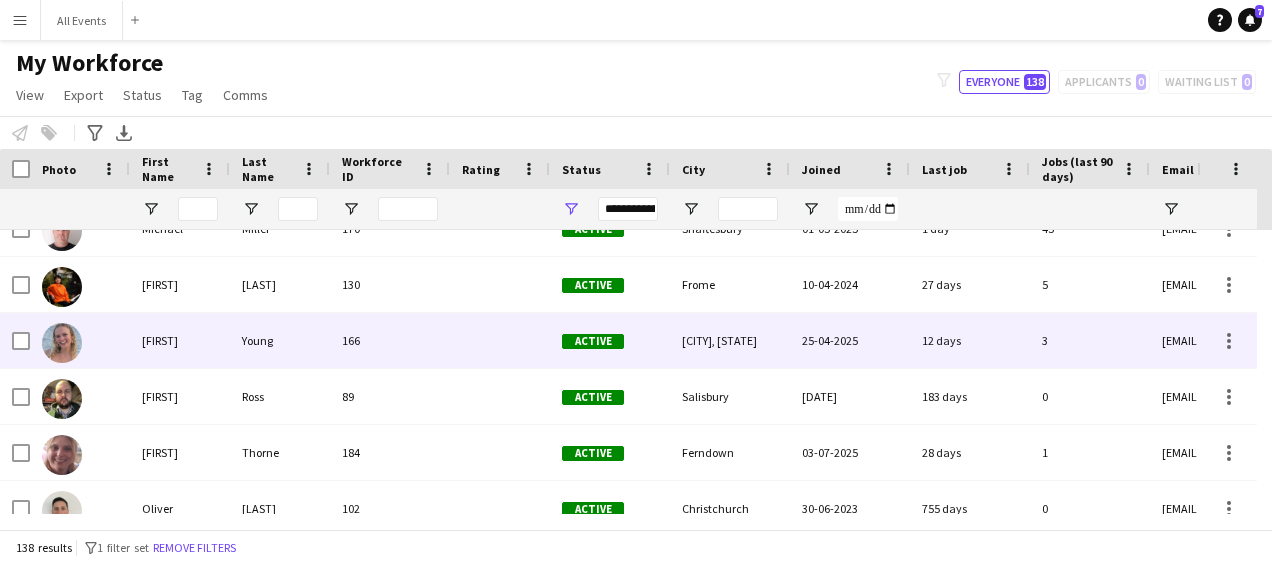 click on "Young" at bounding box center (280, 340) 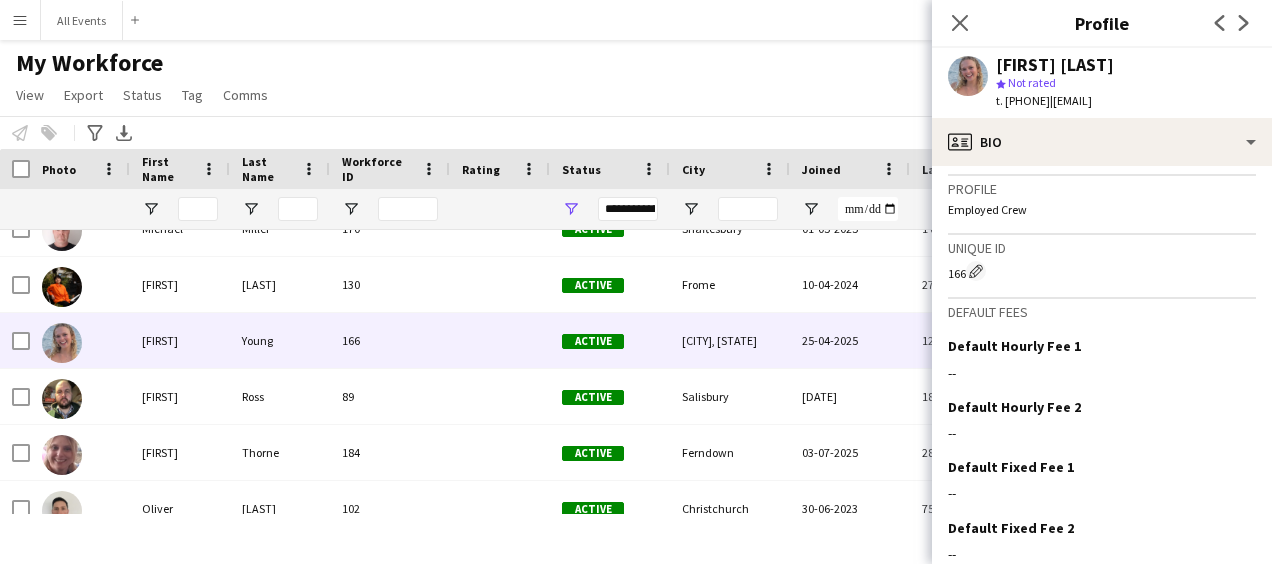 scroll, scrollTop: 1099, scrollLeft: 0, axis: vertical 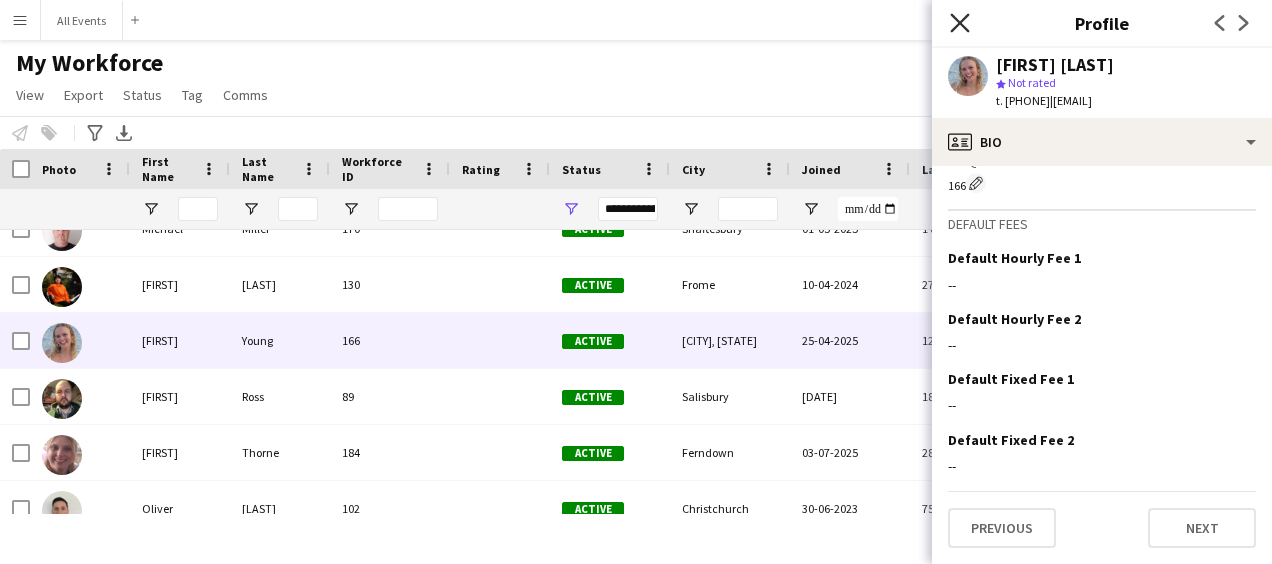 click on "Close pop-in" 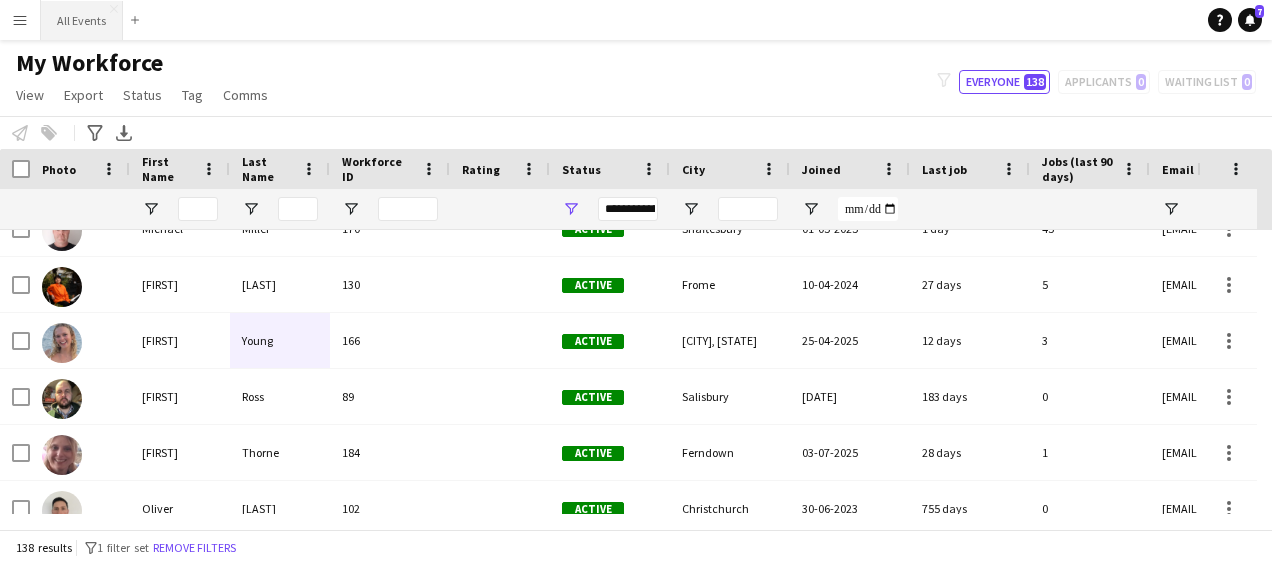 click on "All Events
Close" at bounding box center [82, 20] 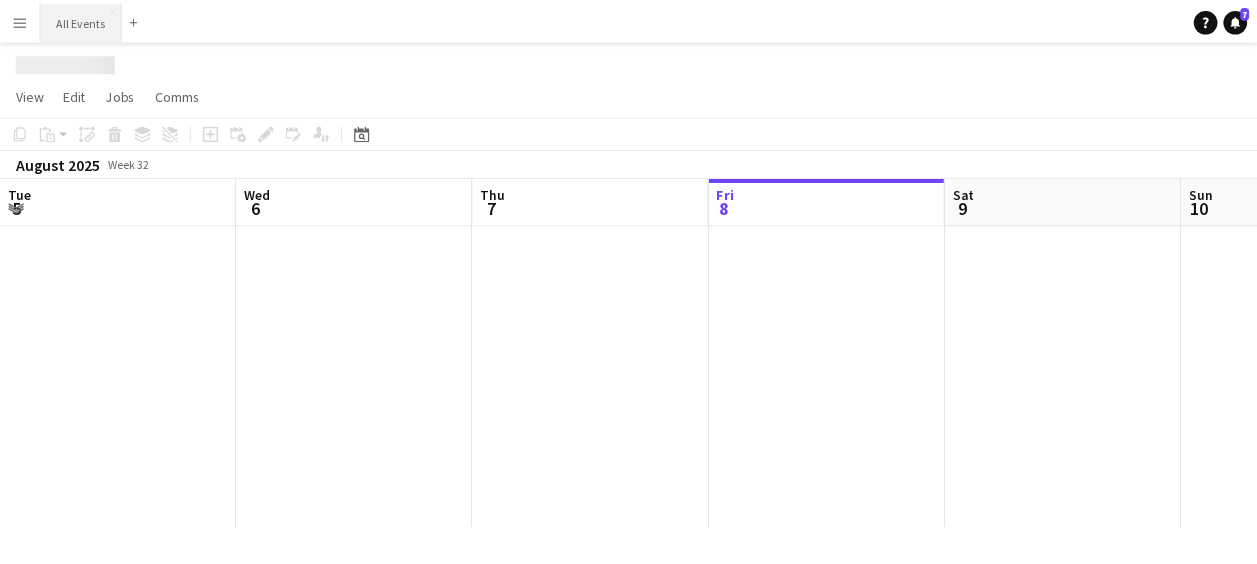 scroll, scrollTop: 0, scrollLeft: 478, axis: horizontal 